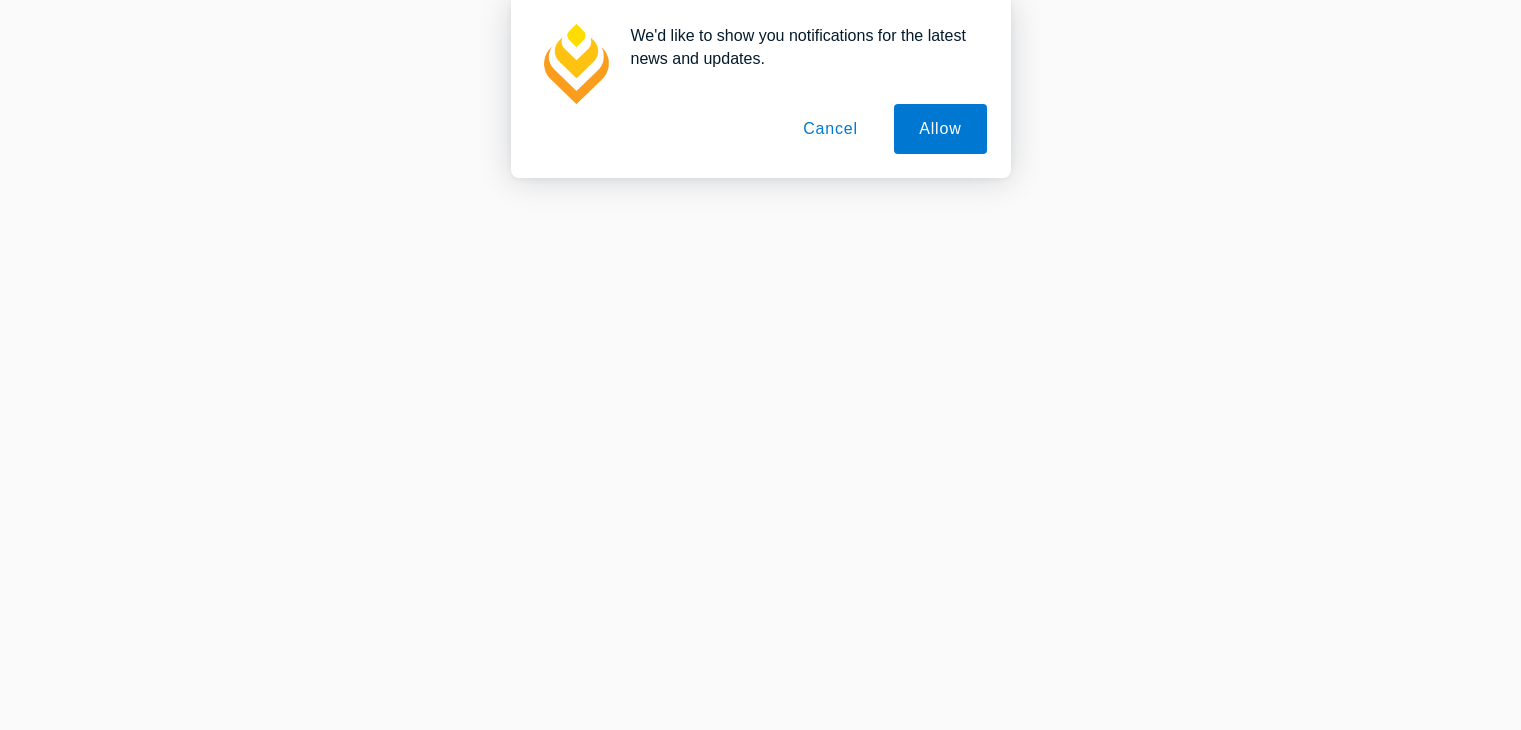 scroll, scrollTop: 0, scrollLeft: 0, axis: both 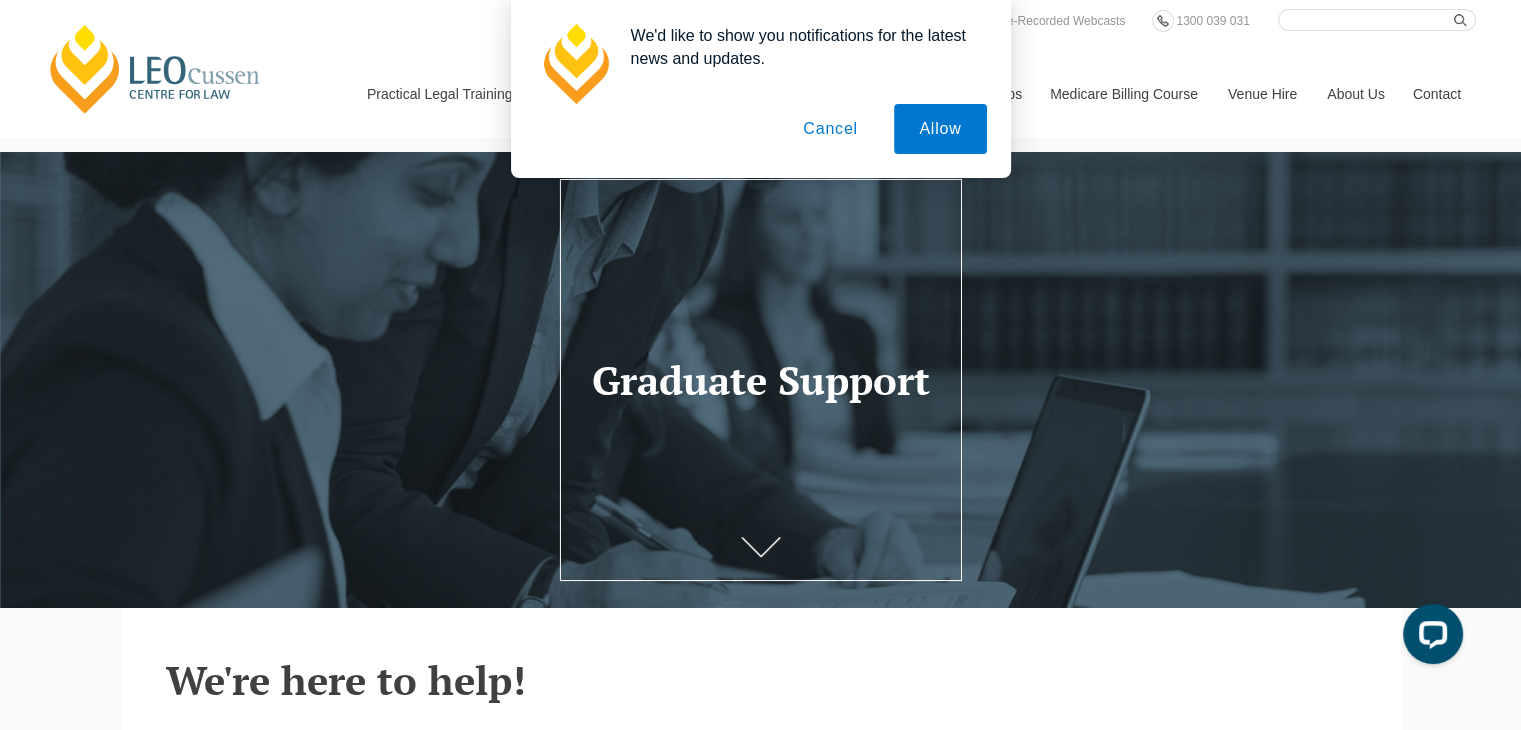 click on "Cancel" at bounding box center (830, 129) 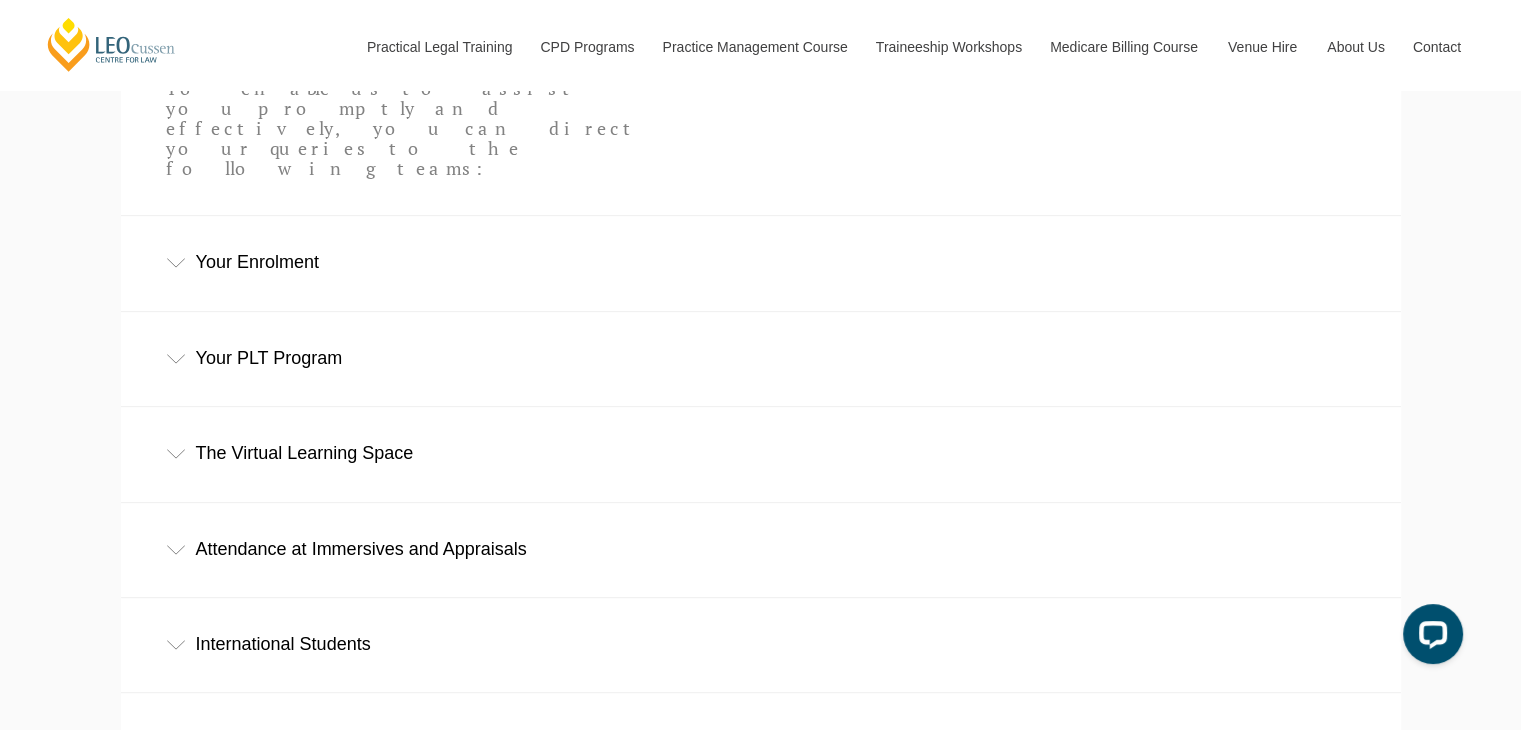 scroll, scrollTop: 766, scrollLeft: 0, axis: vertical 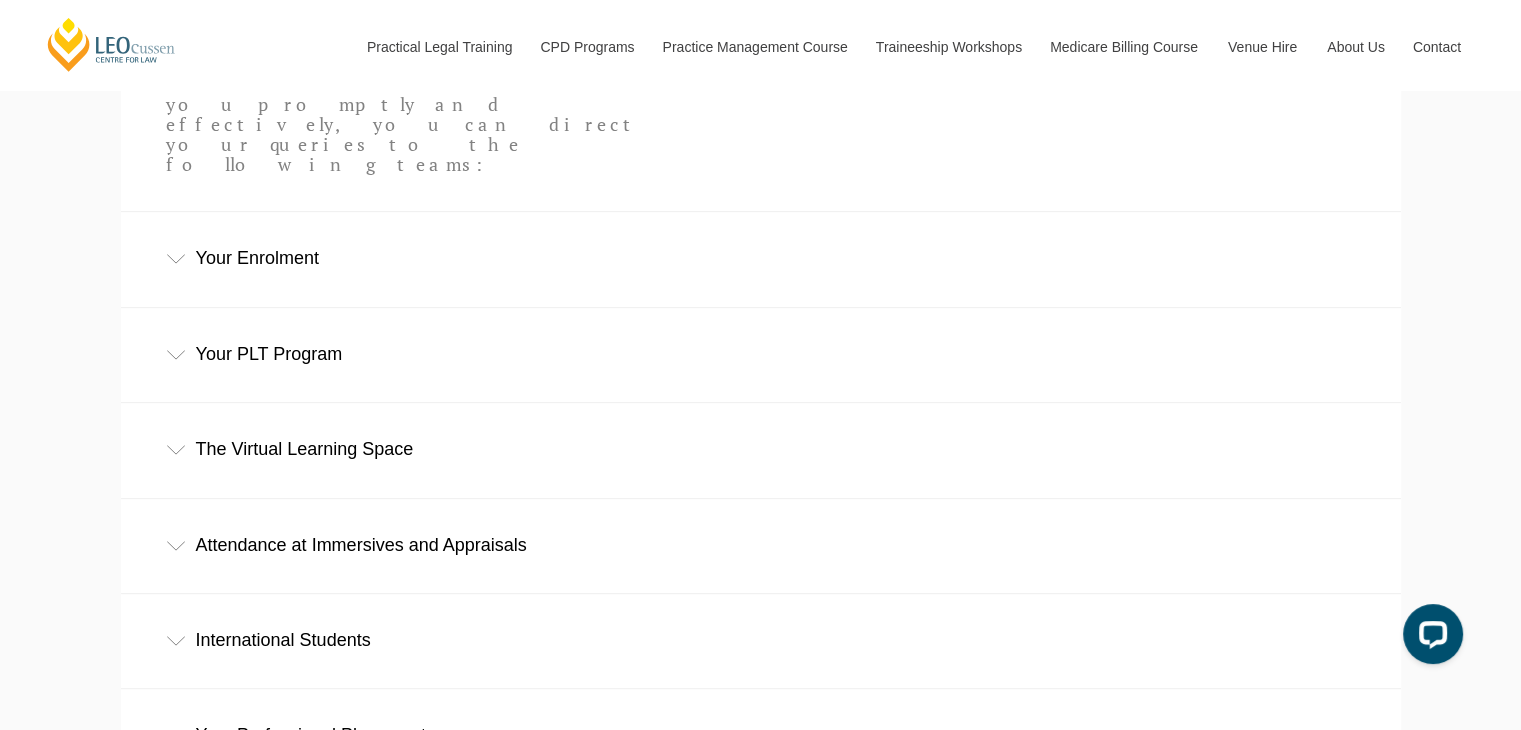 click on "Attendance at Immersives and Appraisals" at bounding box center (761, 545) 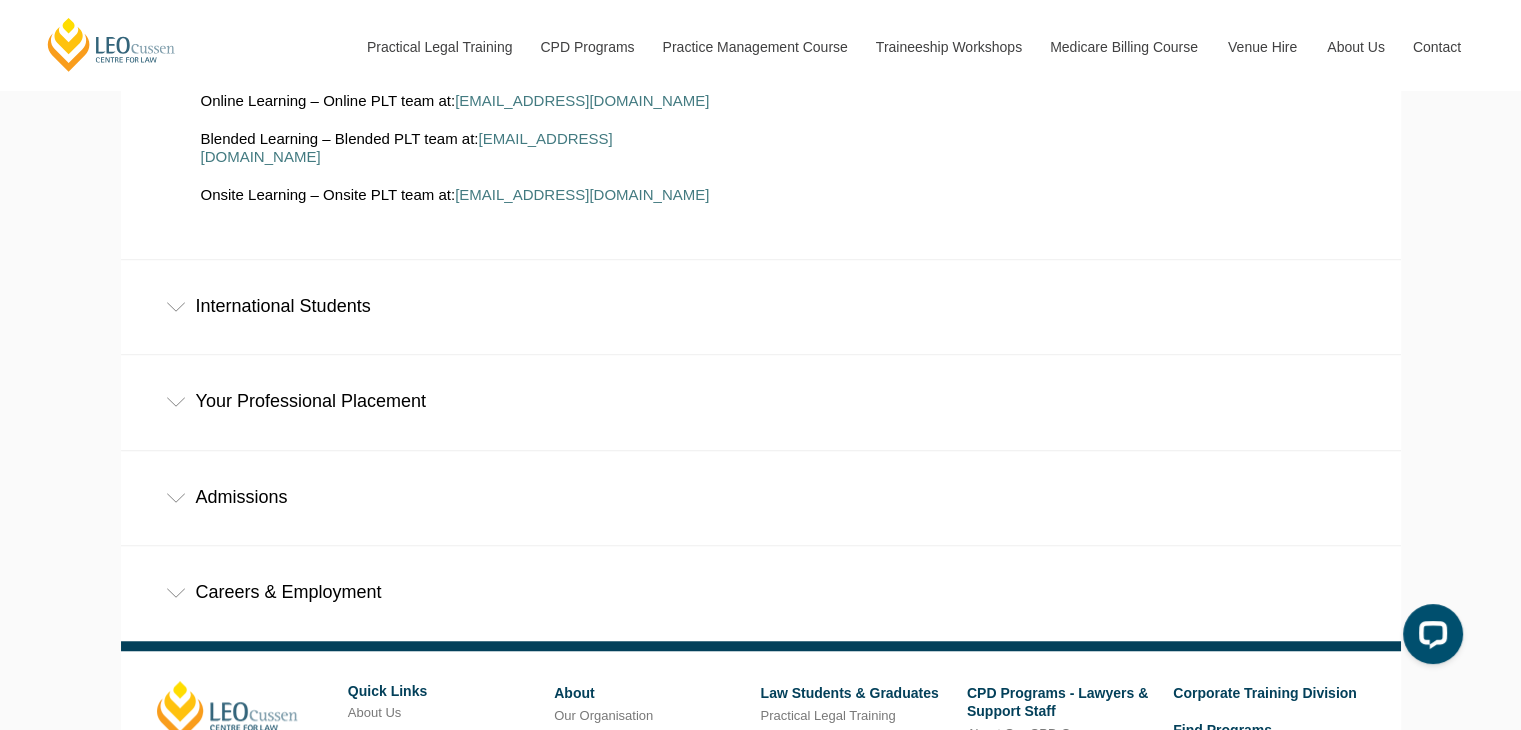 scroll, scrollTop: 1374, scrollLeft: 0, axis: vertical 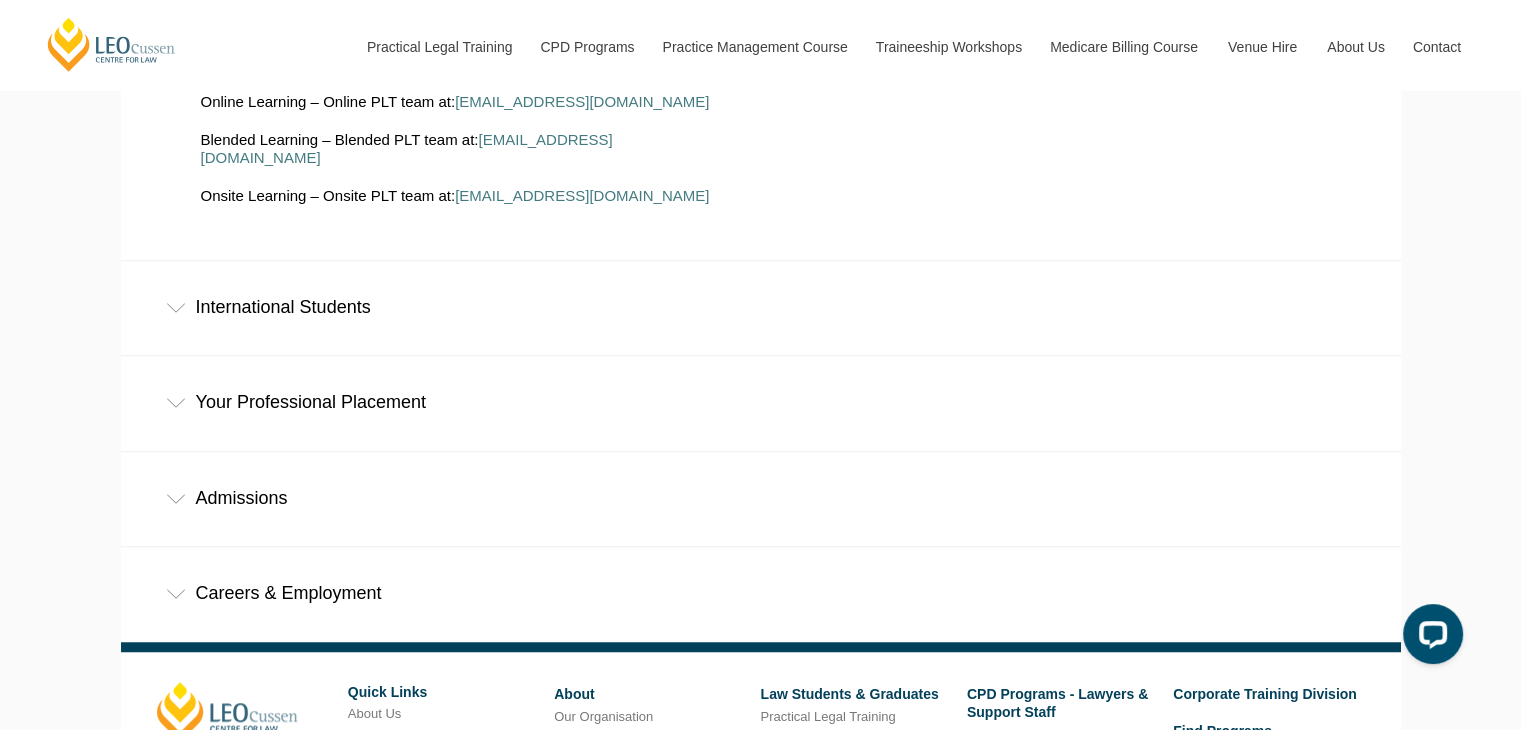 click 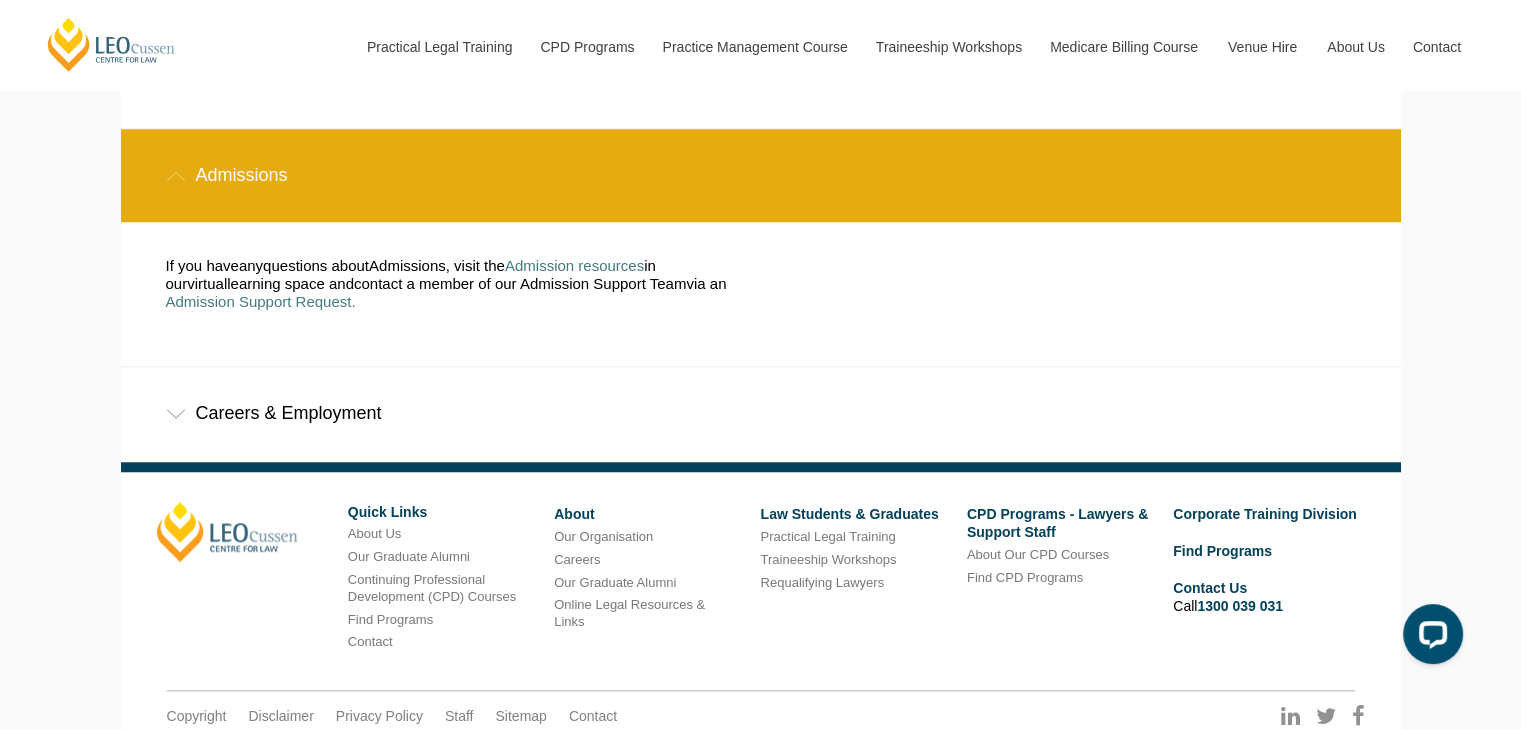 scroll, scrollTop: 1696, scrollLeft: 0, axis: vertical 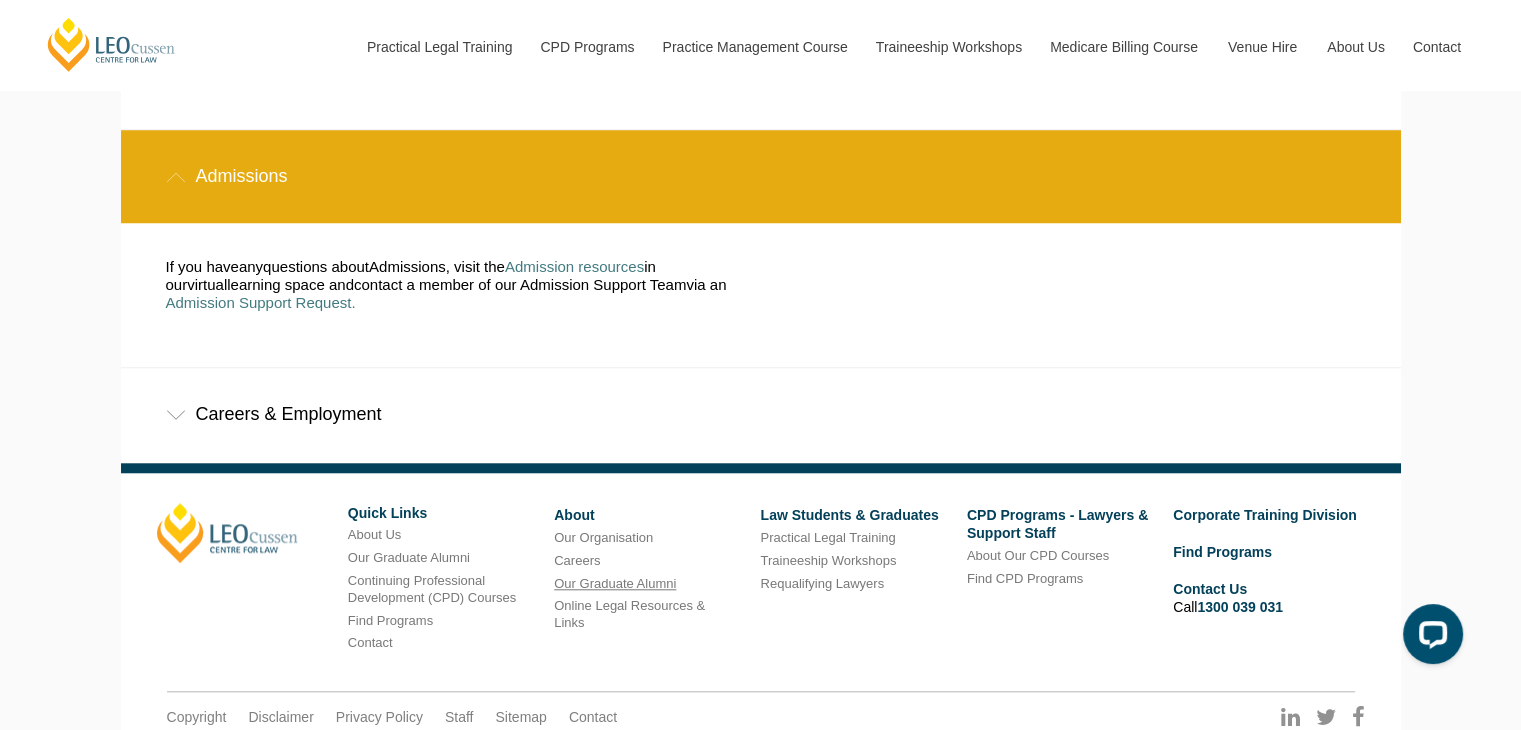 click on "Our Graduate Alumni" at bounding box center [615, 583] 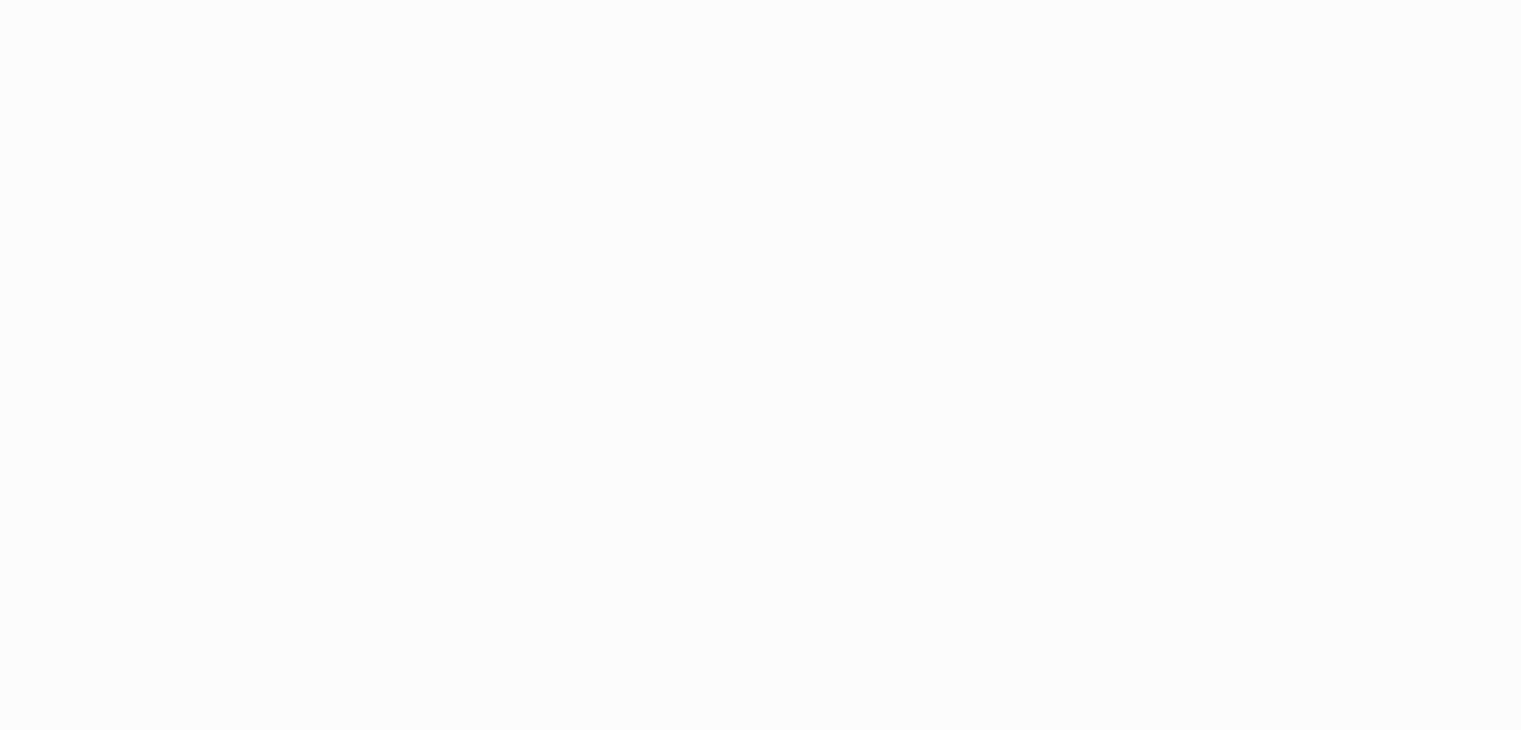 scroll, scrollTop: 0, scrollLeft: 0, axis: both 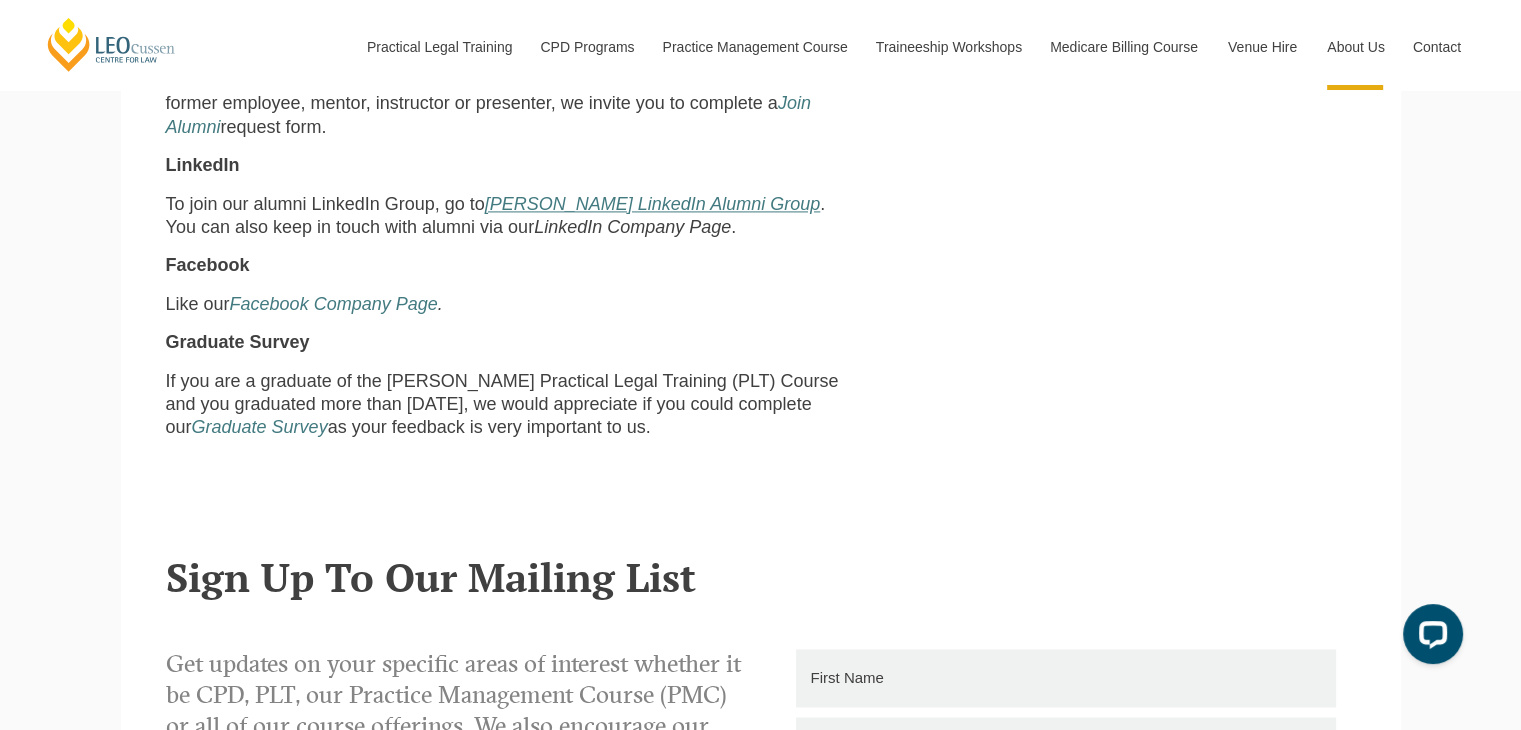 click on "Leo Cussen LinkedIn Alumni Group" at bounding box center [652, 204] 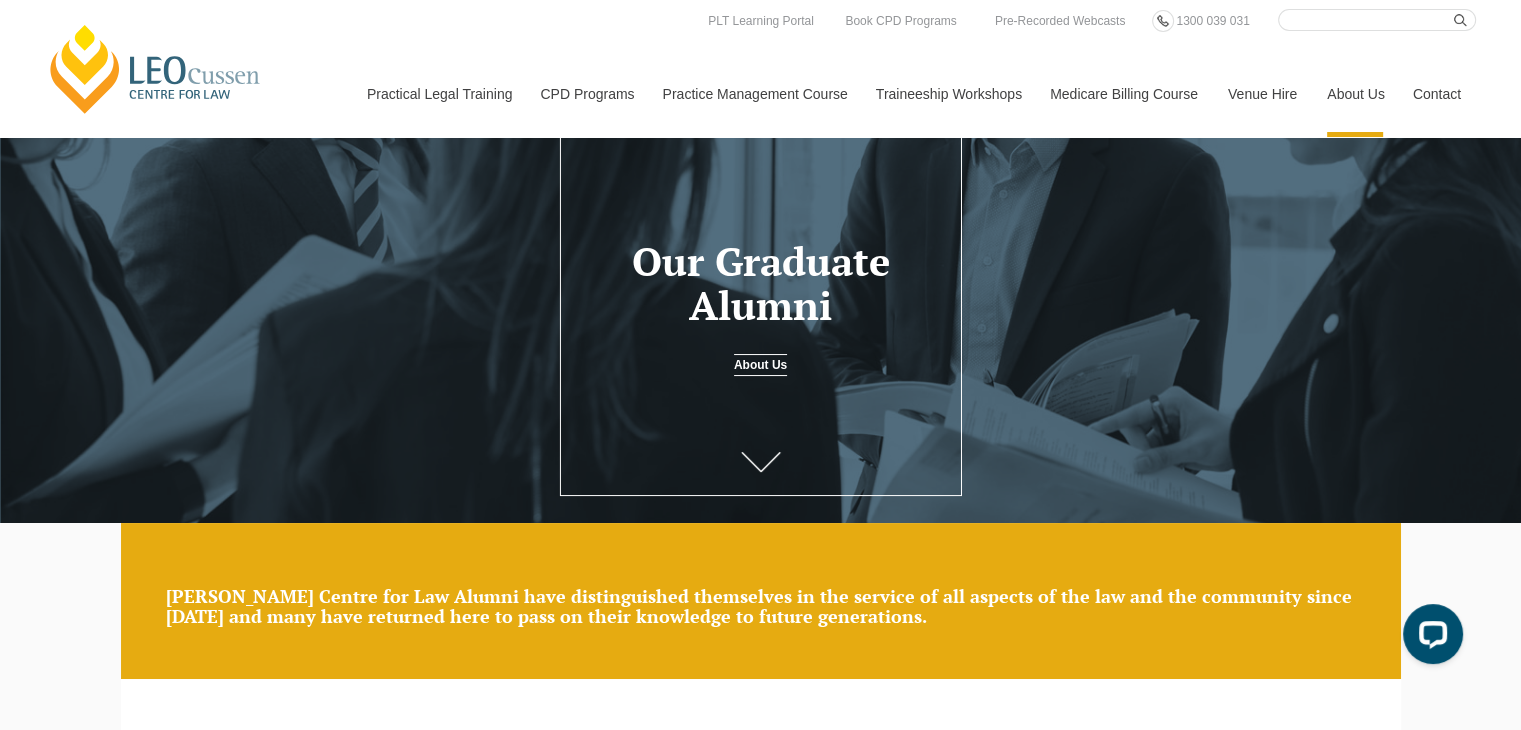 scroll, scrollTop: 0, scrollLeft: 0, axis: both 